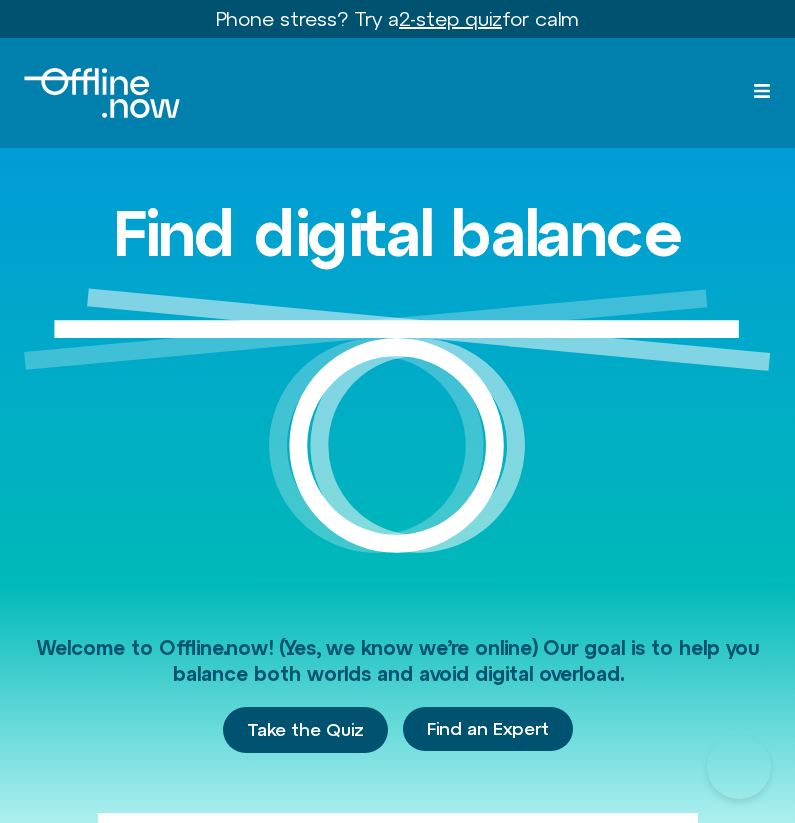 scroll, scrollTop: 0, scrollLeft: 0, axis: both 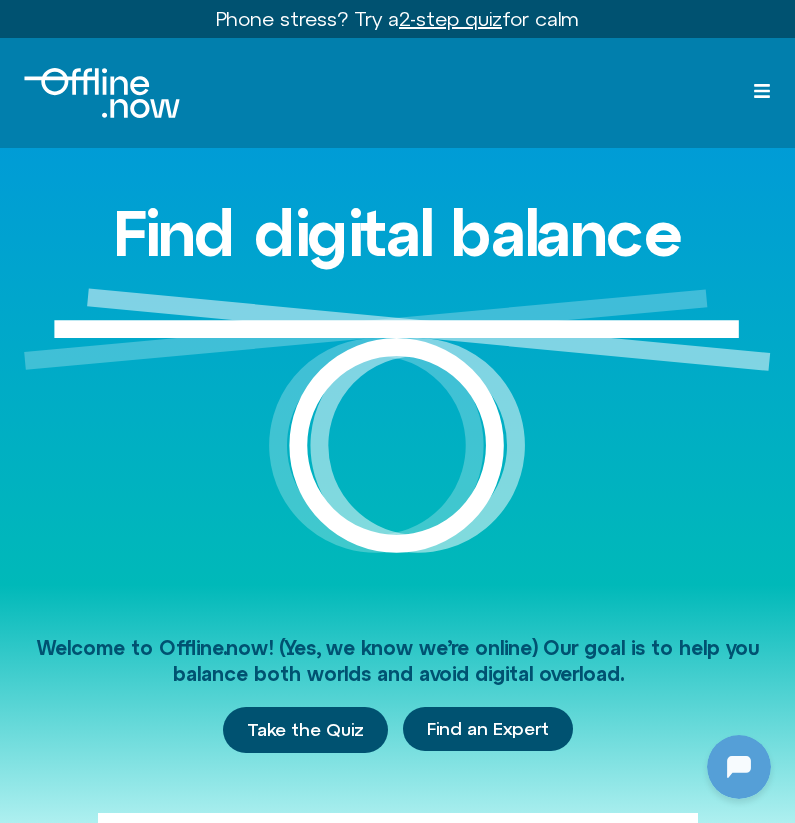 click 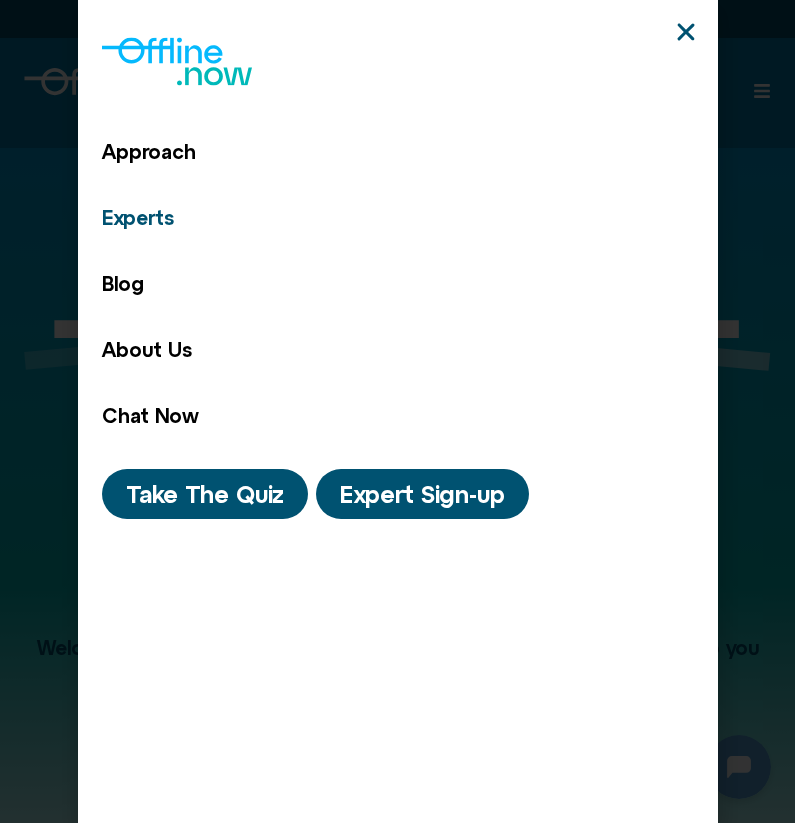 click on "Experts" 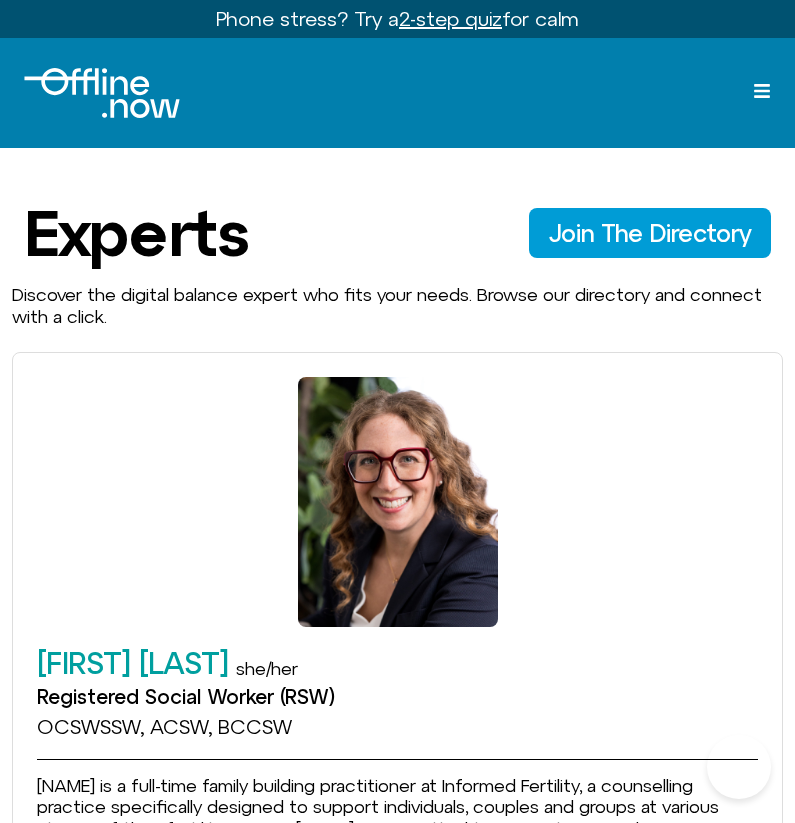 scroll, scrollTop: 0, scrollLeft: 0, axis: both 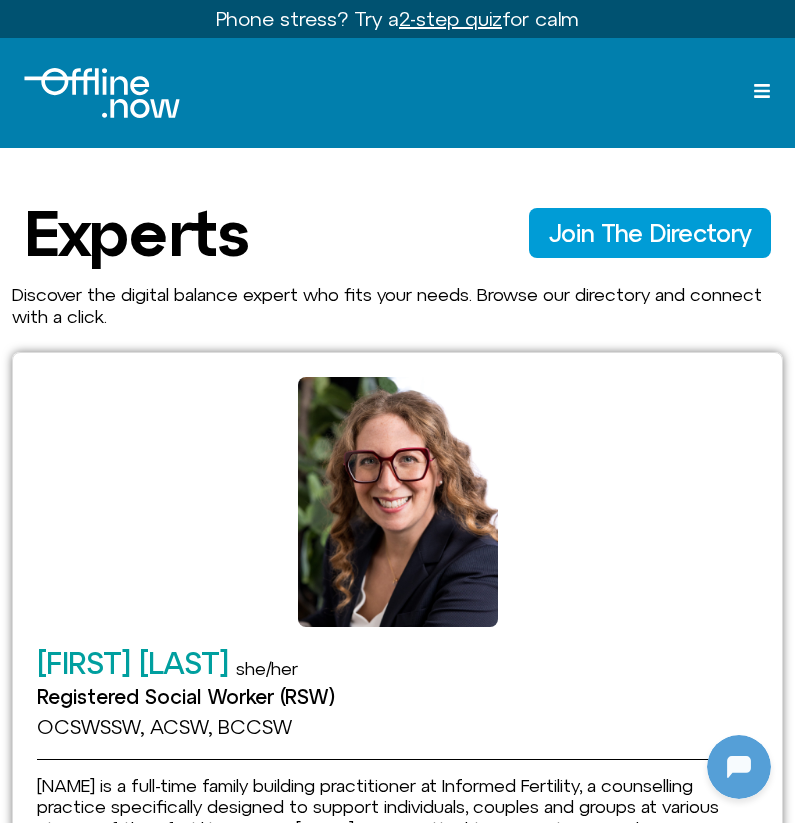 click 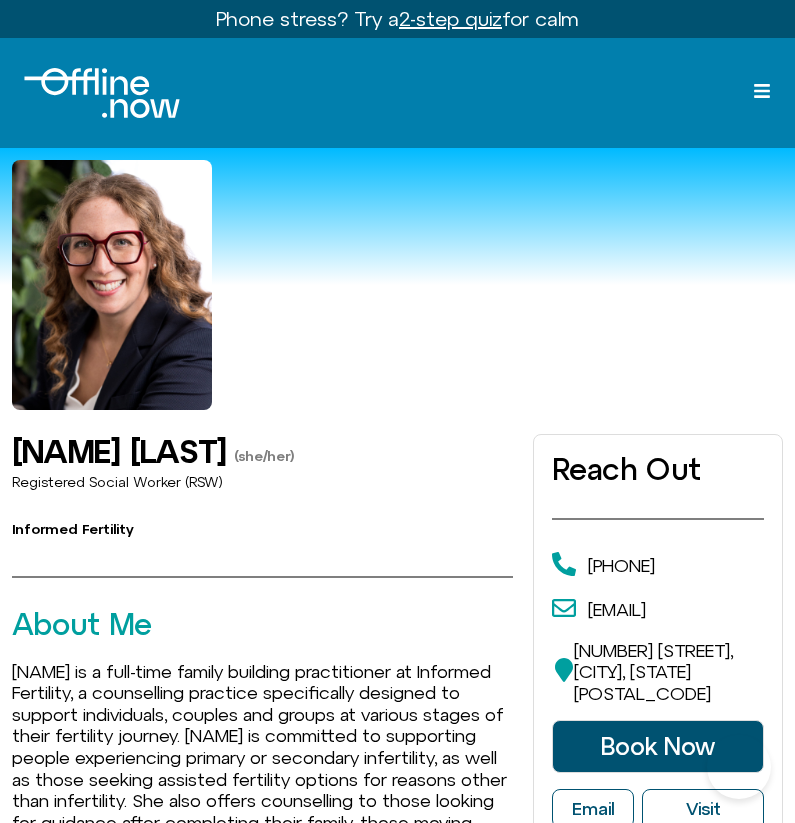 scroll, scrollTop: 0, scrollLeft: 0, axis: both 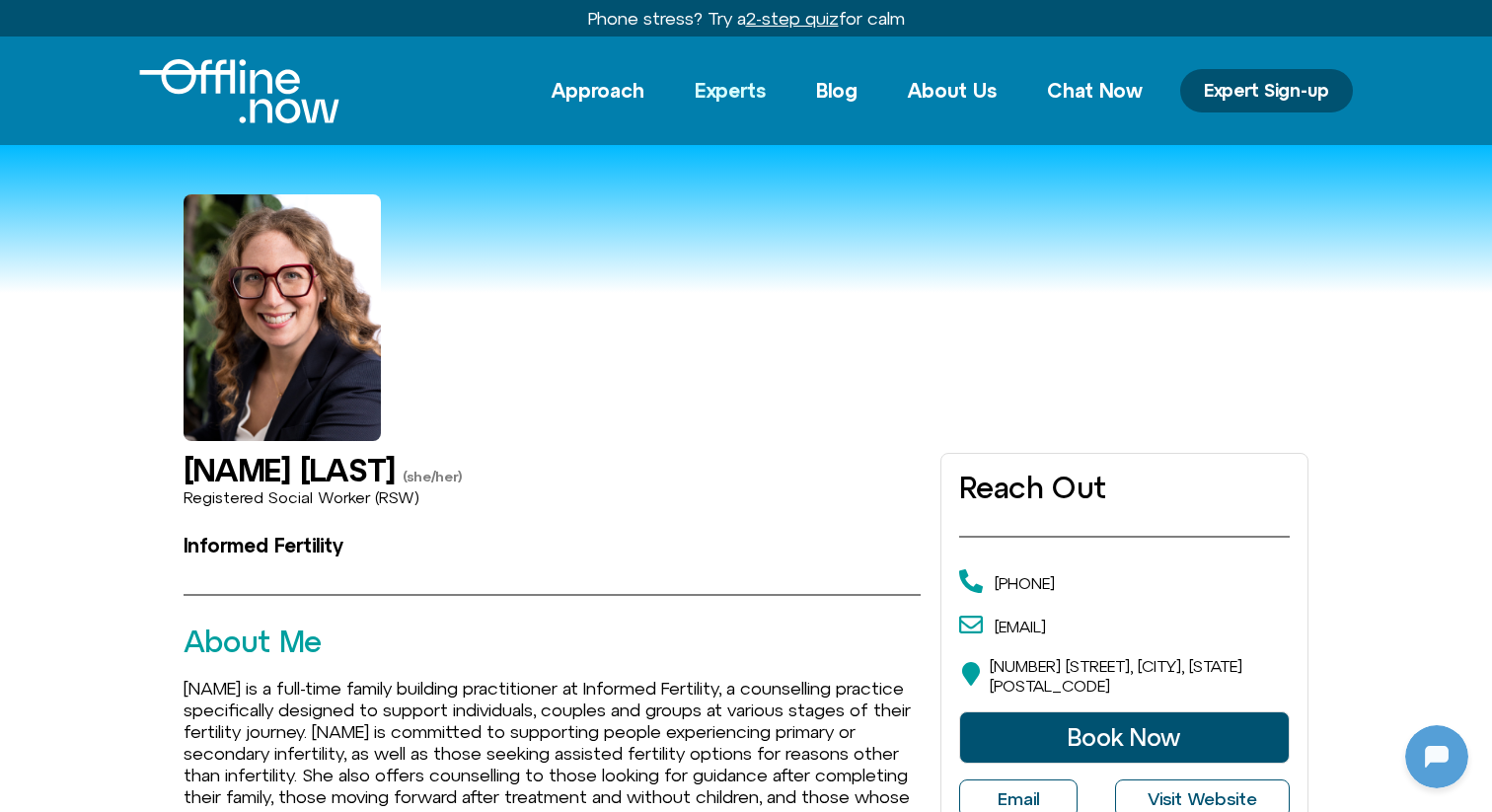 click on "Experts" 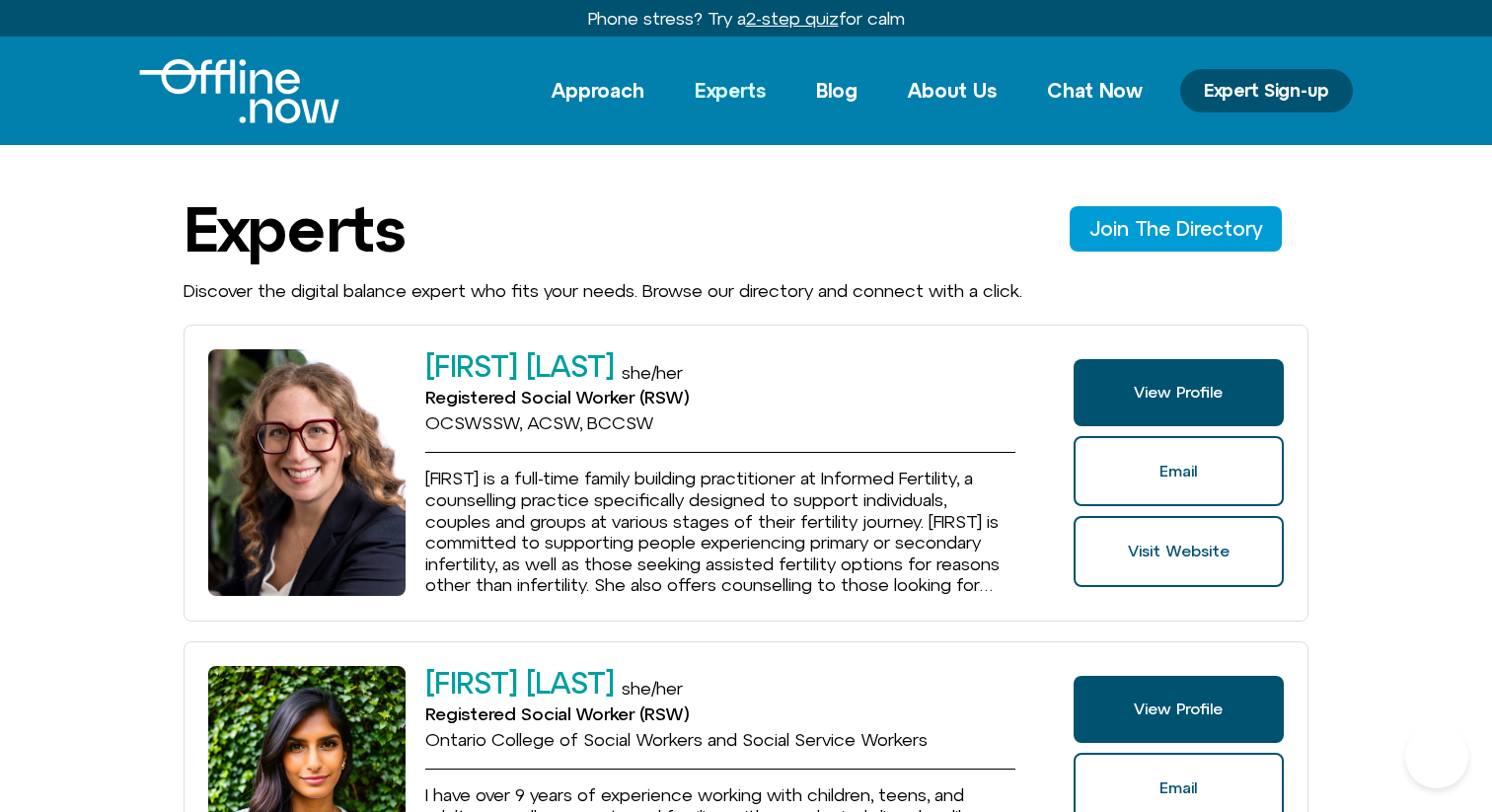 scroll, scrollTop: 0, scrollLeft: 0, axis: both 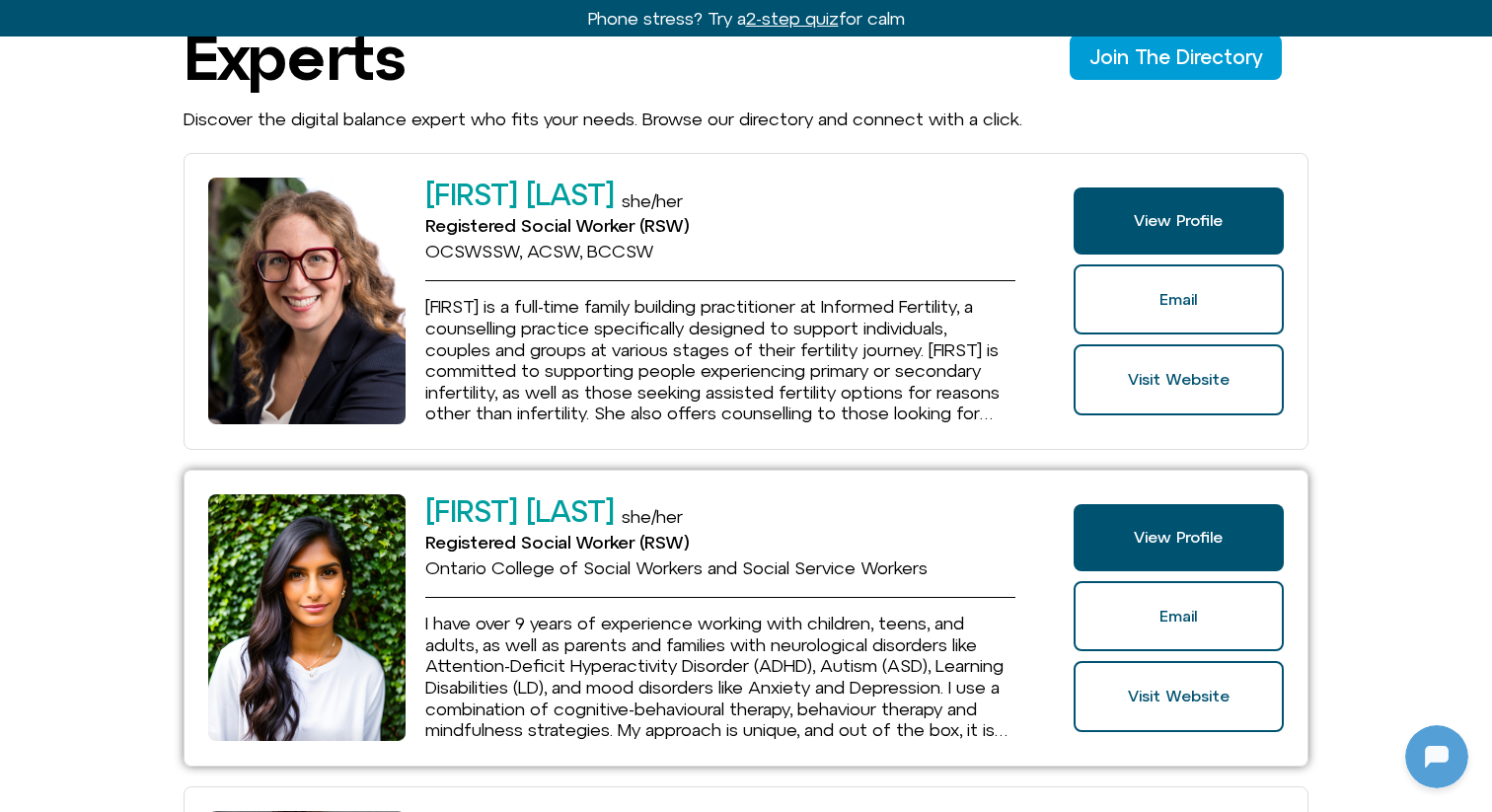 click 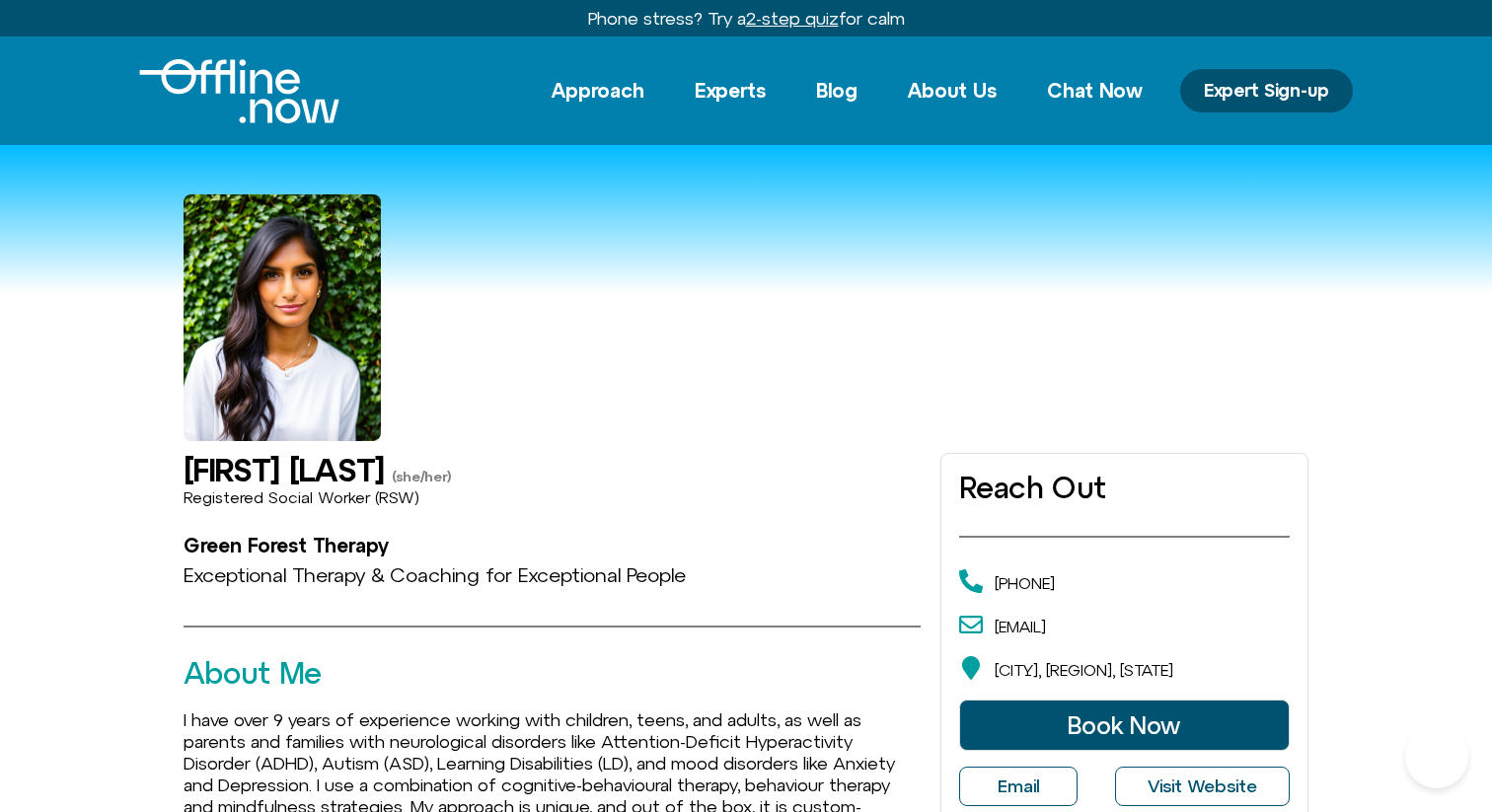 scroll, scrollTop: 0, scrollLeft: 0, axis: both 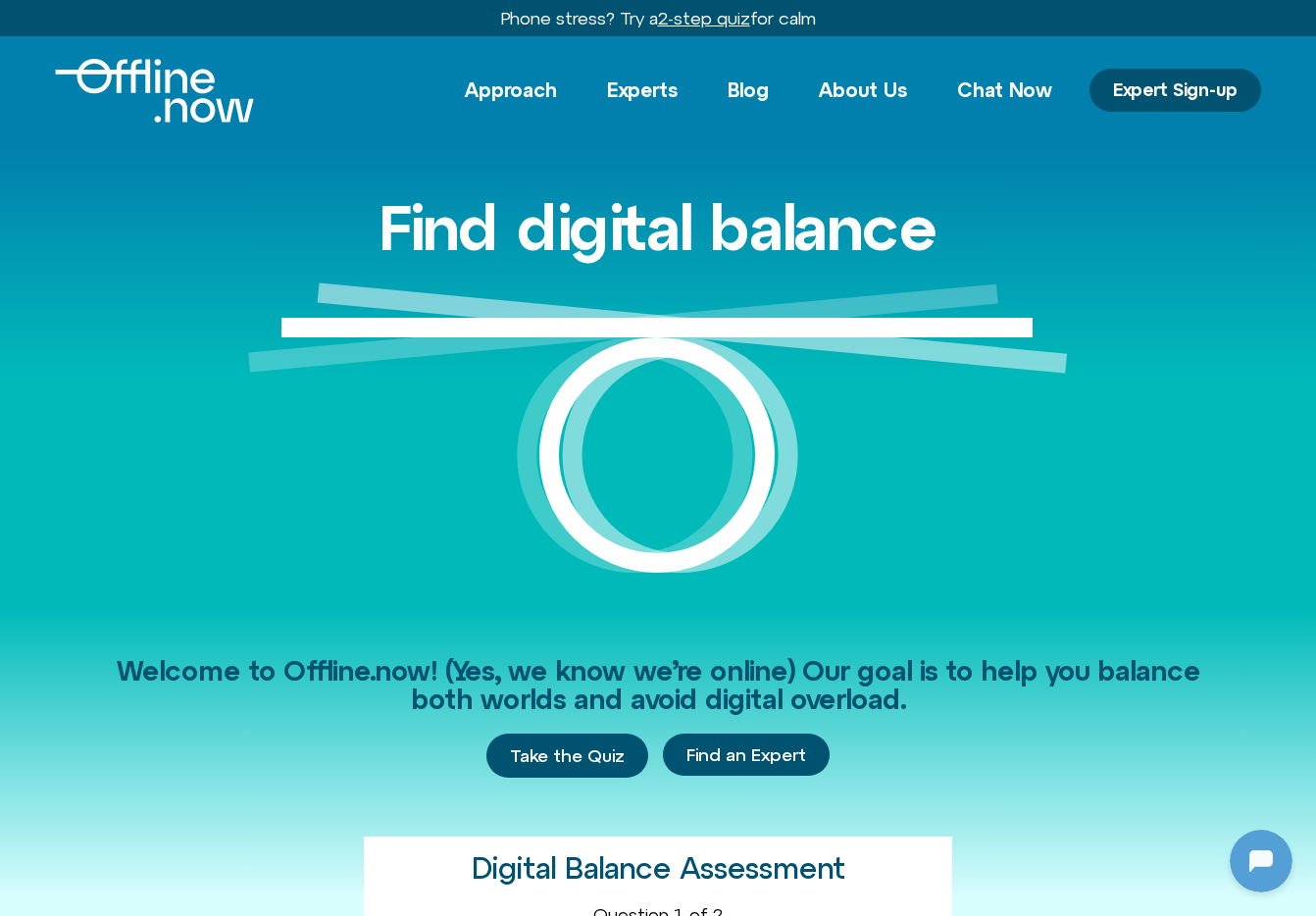 click at bounding box center (658, 445) 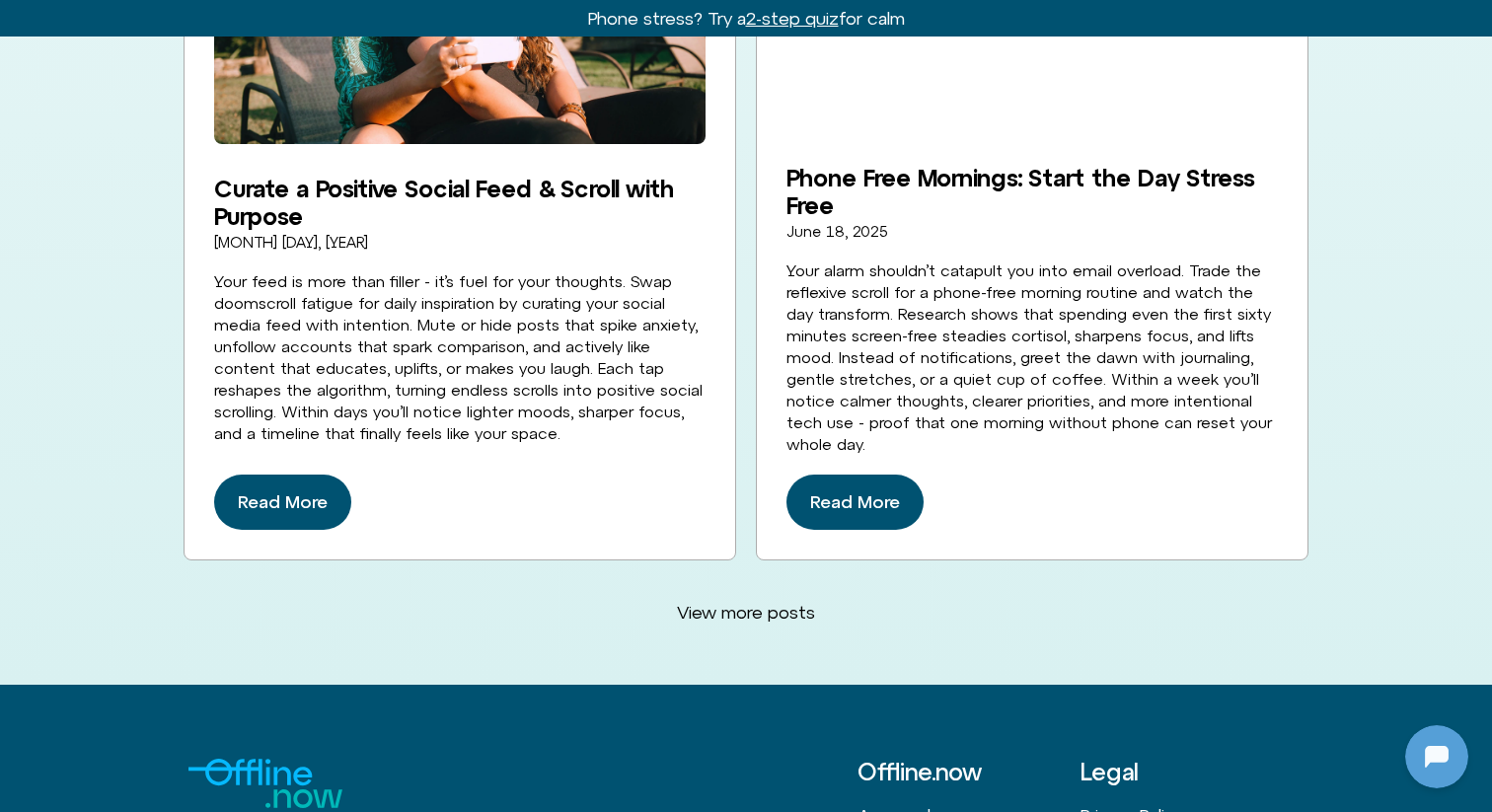 scroll, scrollTop: 5328, scrollLeft: 0, axis: vertical 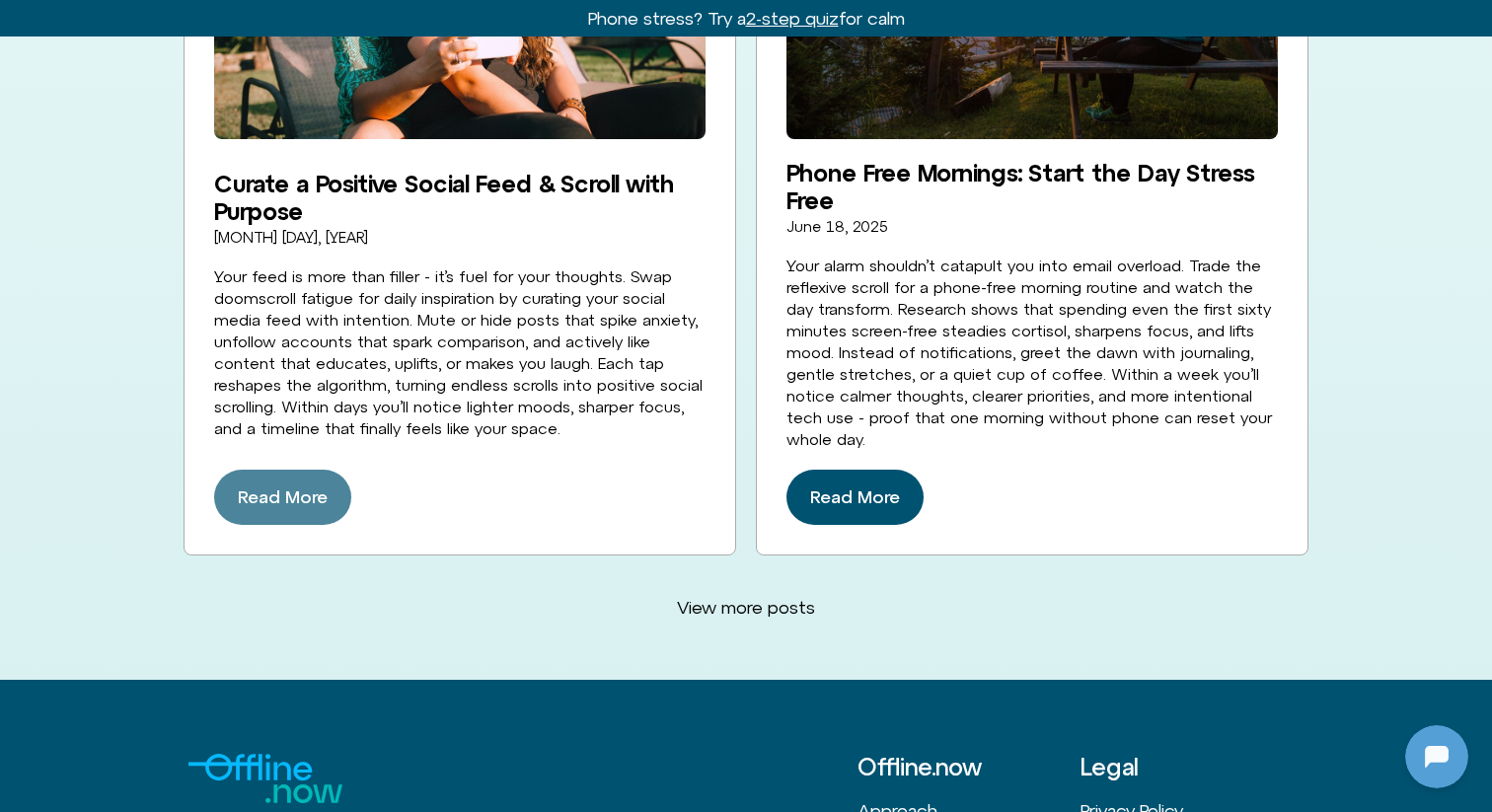 click on "Read More" 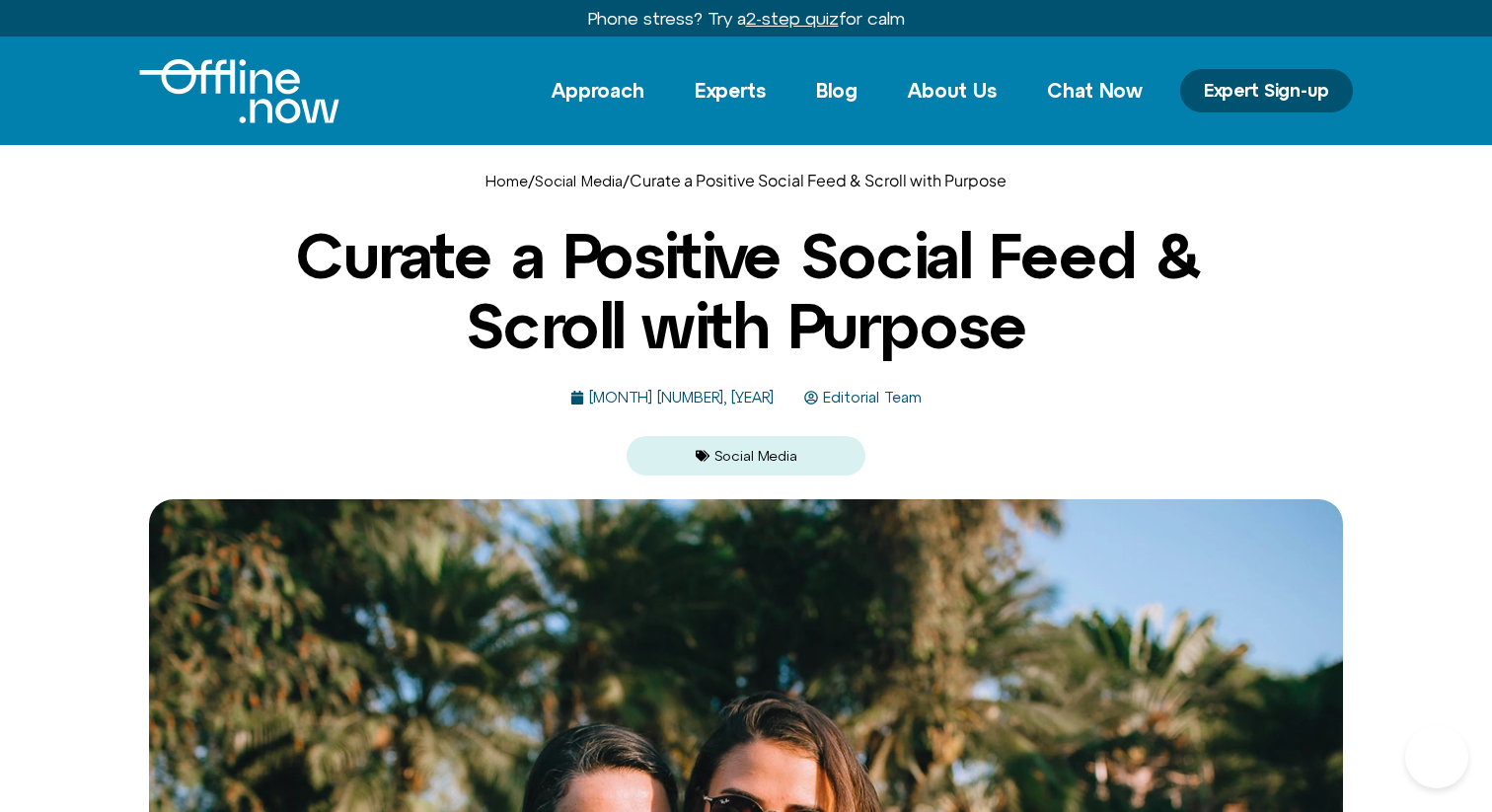scroll, scrollTop: 0, scrollLeft: 0, axis: both 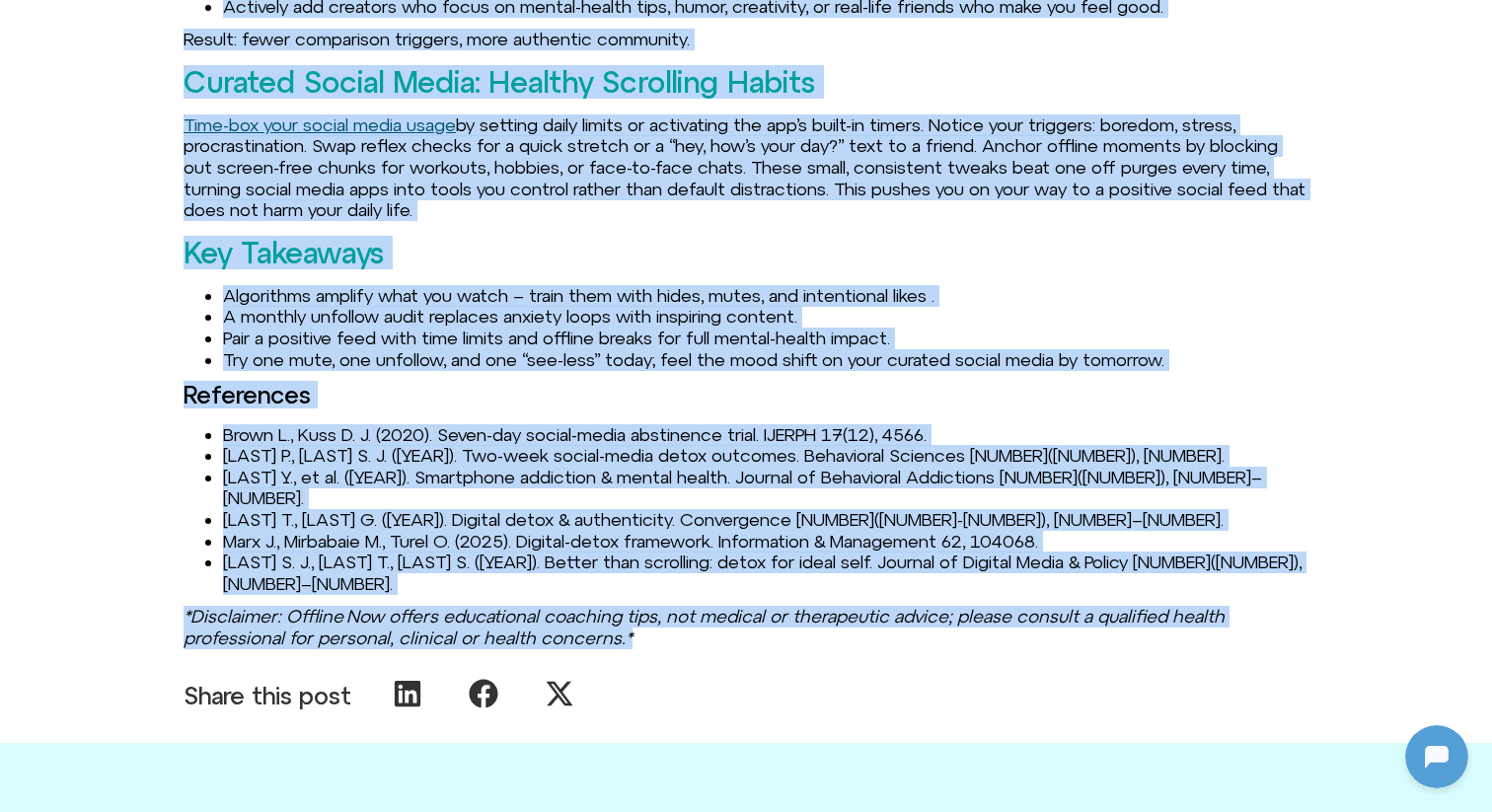 drag, startPoint x: 190, startPoint y: 111, endPoint x: 647, endPoint y: 587, distance: 659.8674 